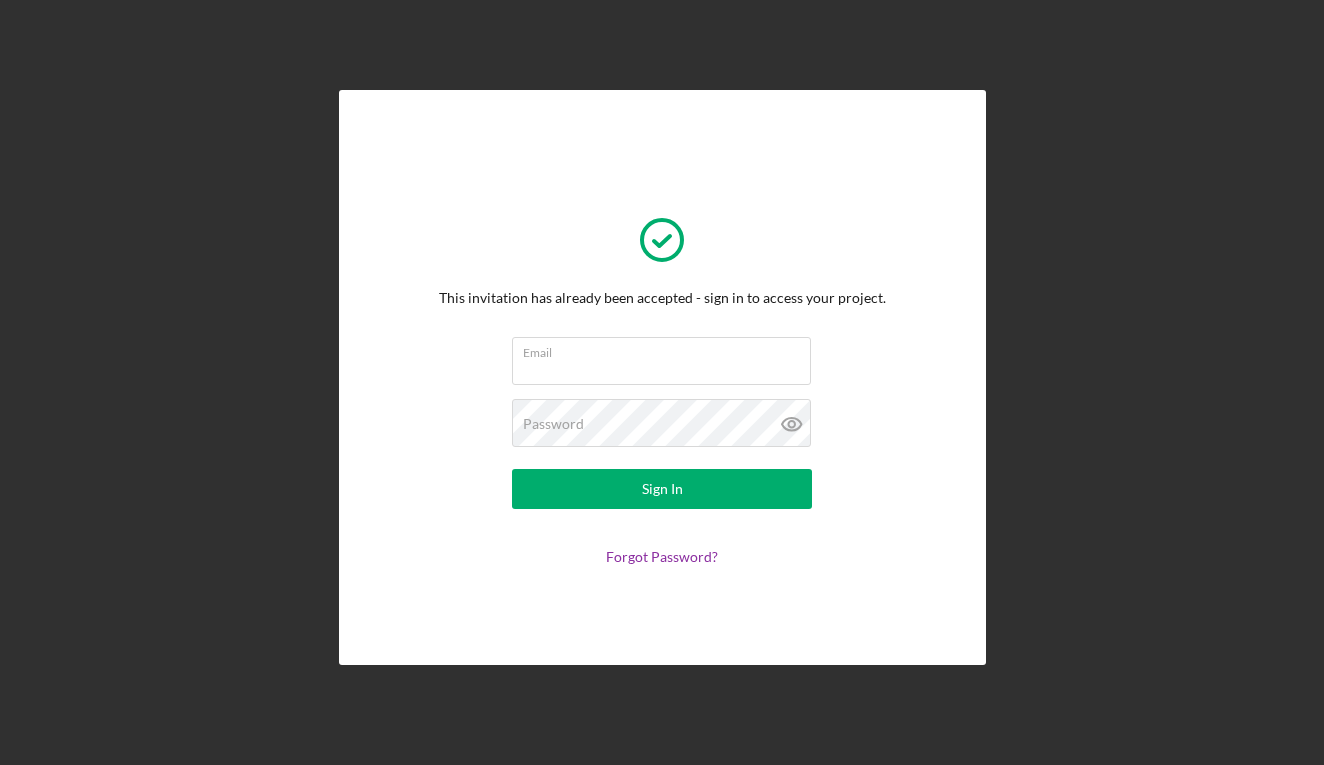 scroll, scrollTop: 0, scrollLeft: 0, axis: both 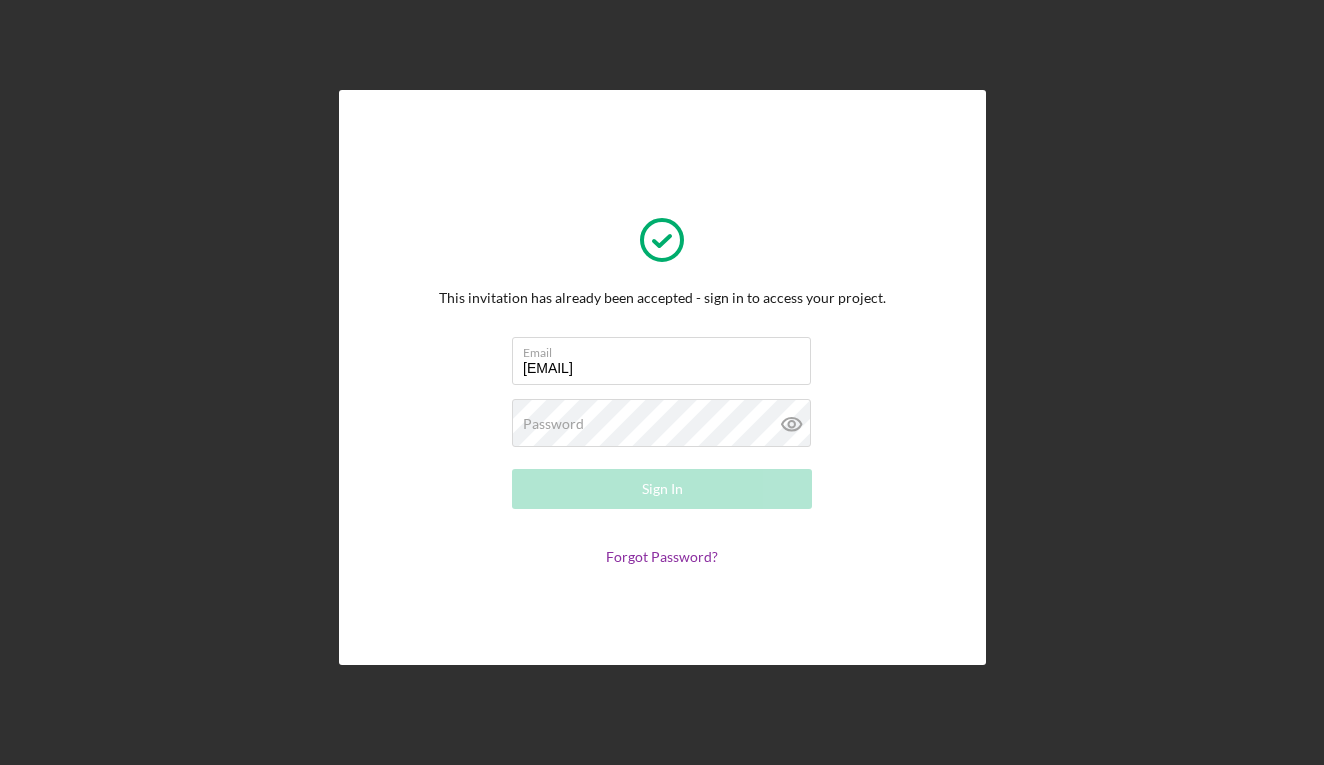 type on "[EMAIL]" 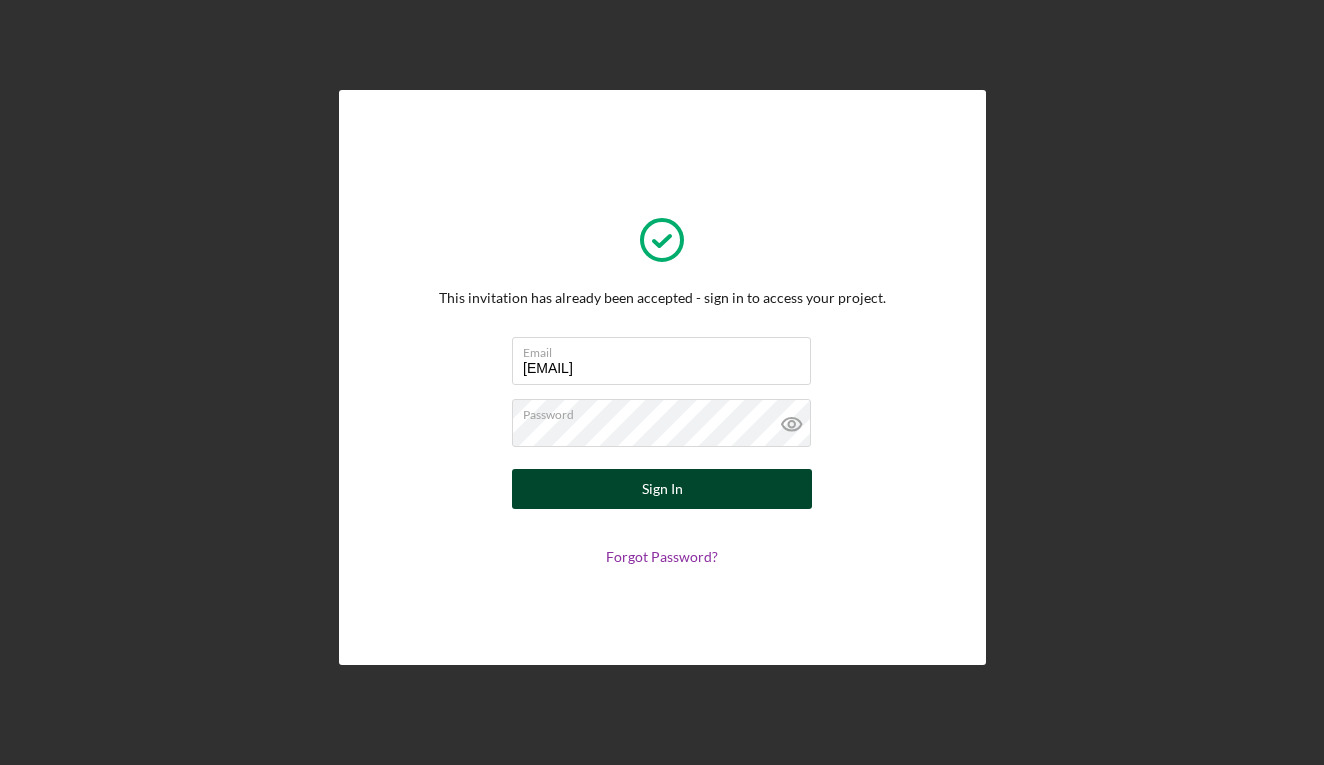 click on "Sign In" at bounding box center (662, 489) 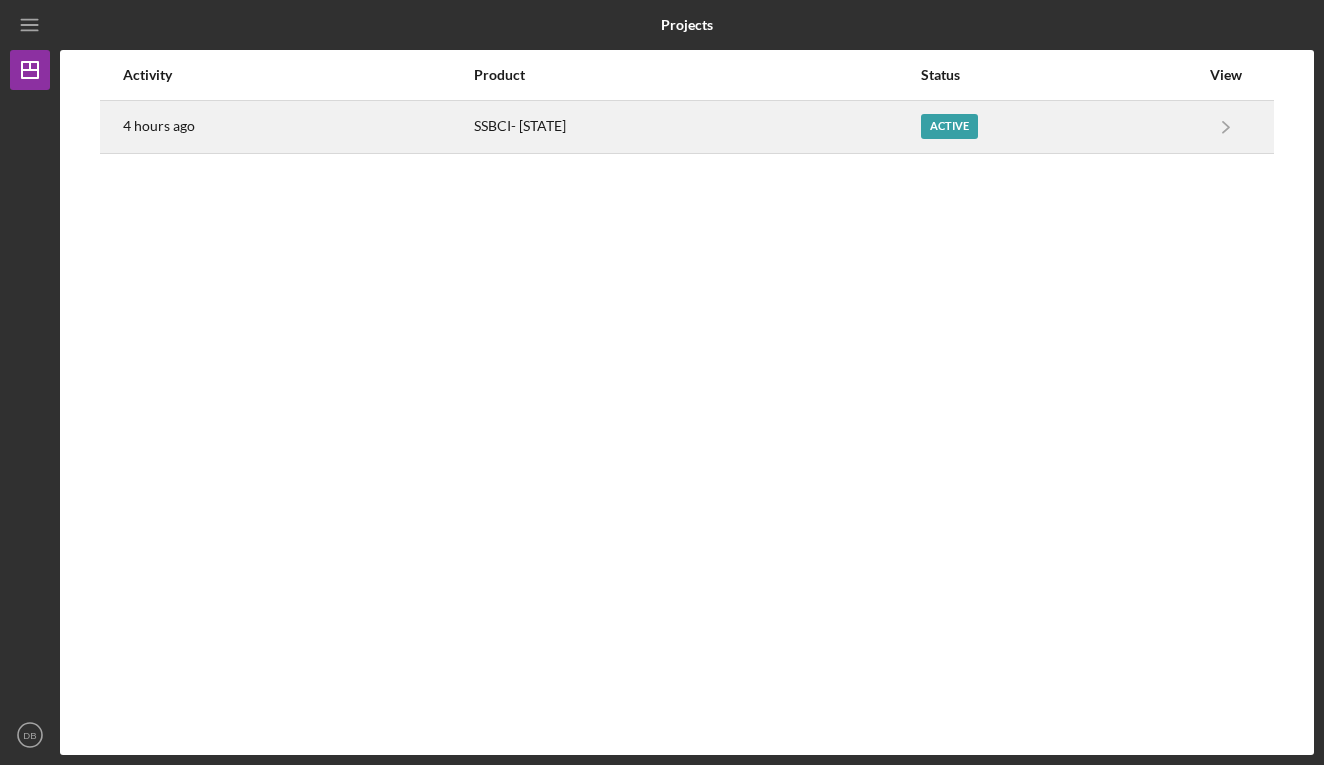 click on "Active" at bounding box center [949, 126] 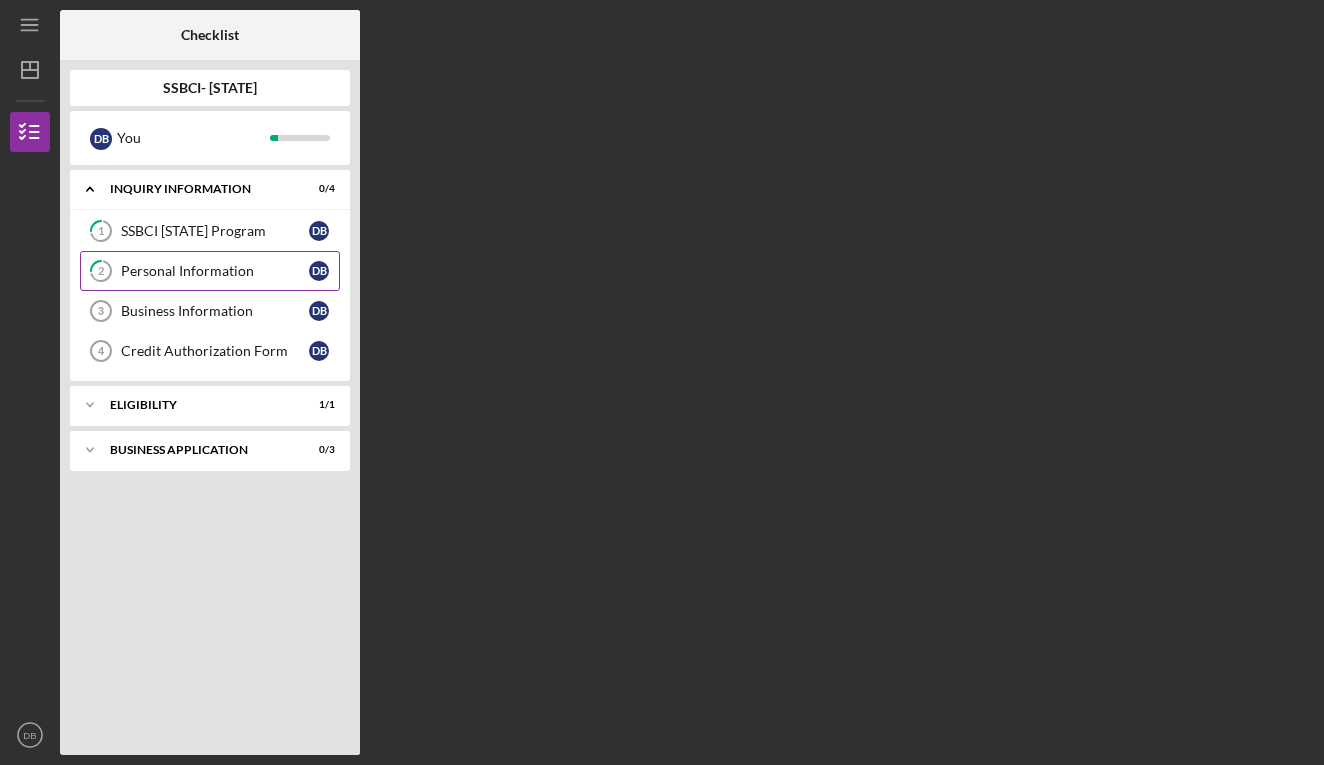 click on "Personal Information" at bounding box center [215, 271] 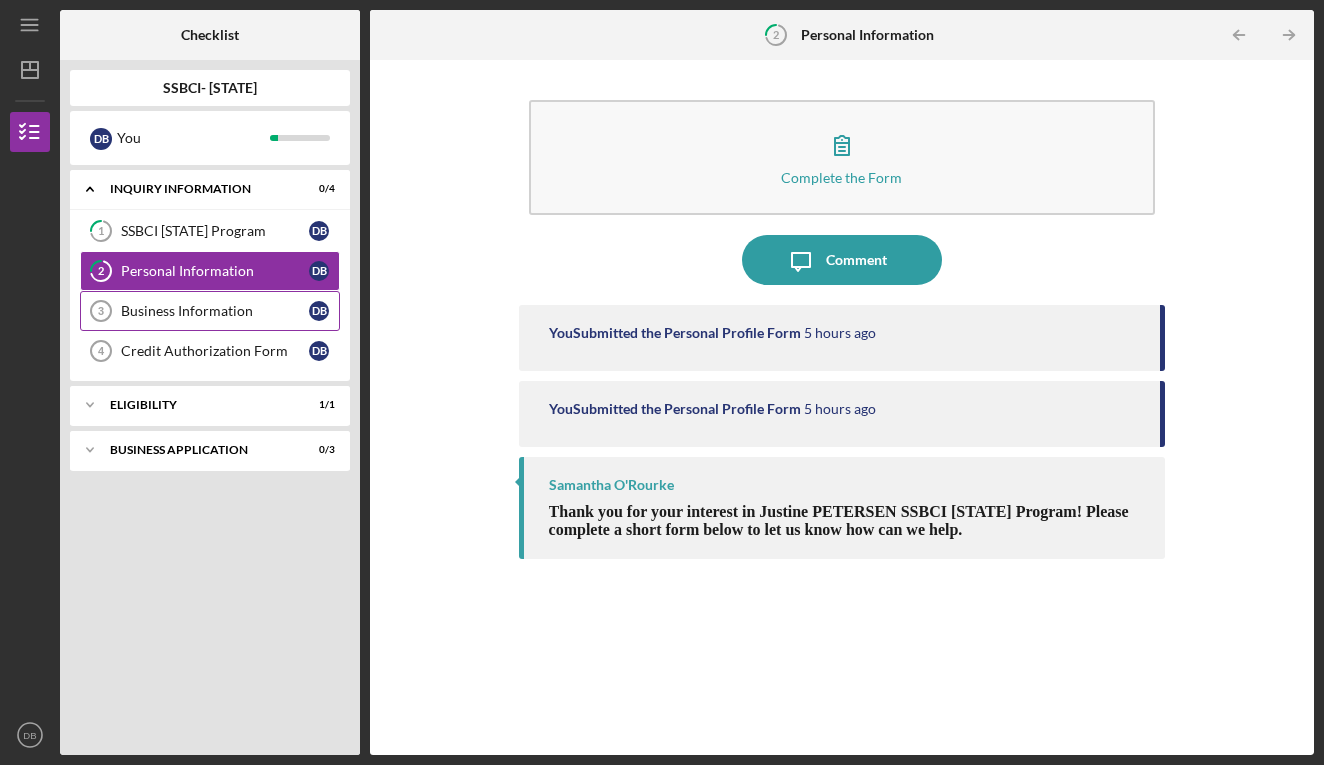 click on "Business Information 3 Business Information D B" at bounding box center (210, 311) 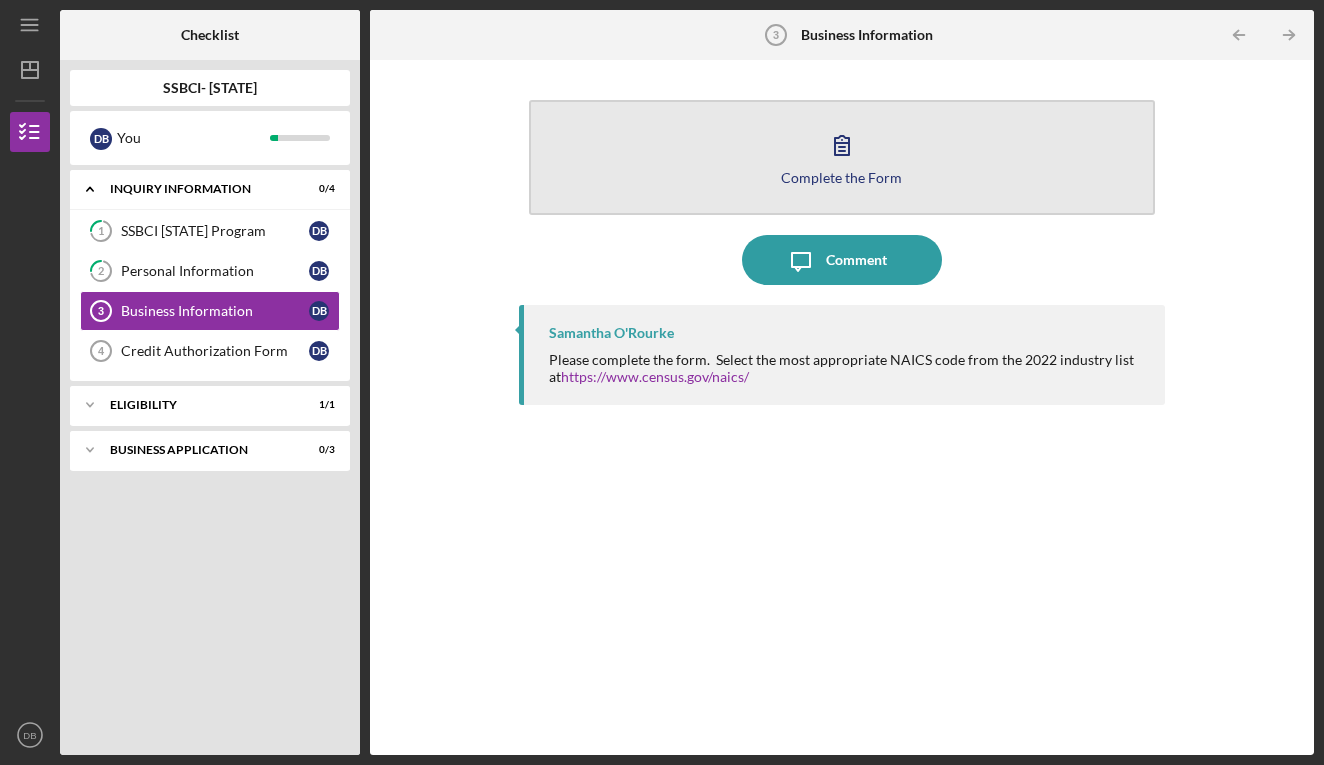 click on "Complete the Form Form" at bounding box center (842, 157) 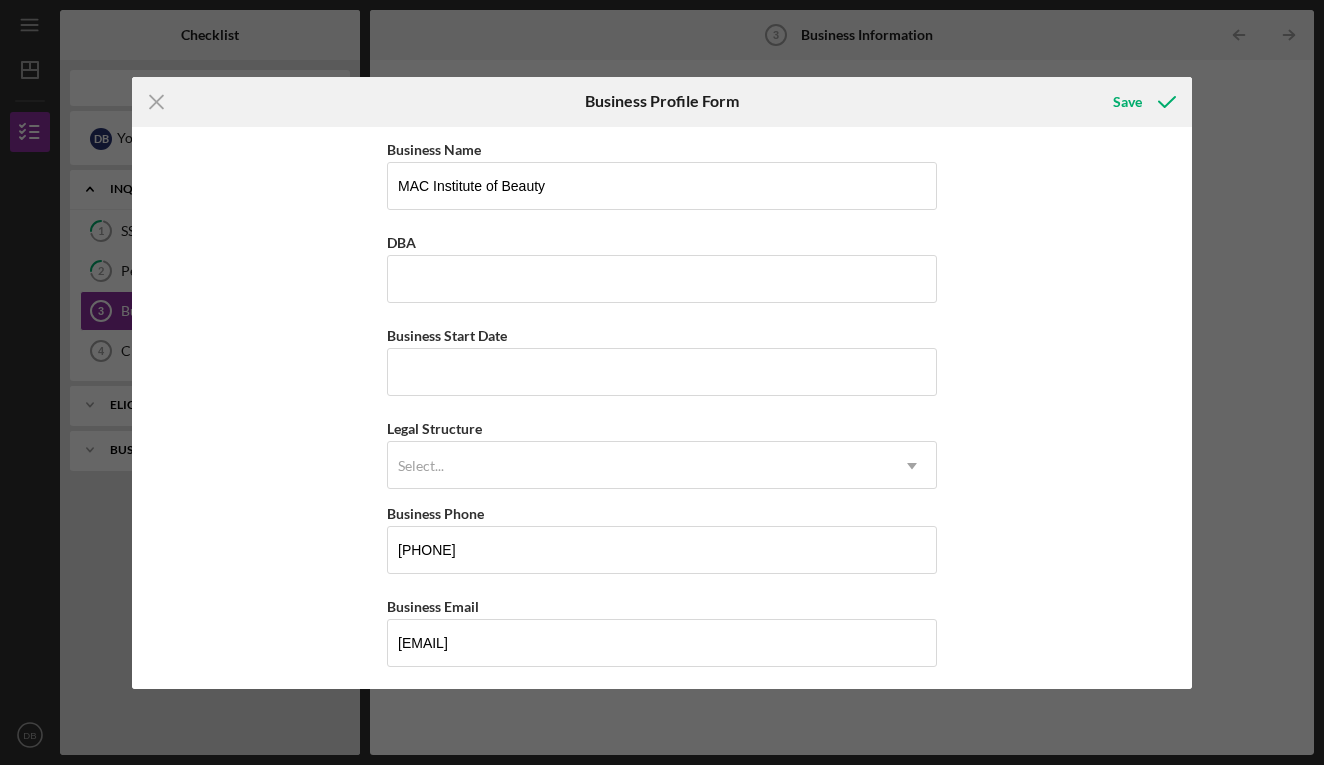 click on "Icon/Menu Close Business Profile Form Save Business Name MAC Institute of Beauty DBA Business Start Date Legal Structure Select... Icon/Dropdown Arrow Business Phone [PHONE] Business Email [EMAIL] Website Industry Industry NAICS Code EIN Ownership Business Ownership Type Select... Icon/Dropdown Arrow Do you own 100% of the business? Yes No Business Street Address City State Select... Icon/Dropdown Arrow Zip County Is your Mailing Address the same as your Business Address? Yes No Do you own or lease your business premisses? Select... Icon/Dropdown Arrow Annual Gross Revenue Number of Full-Time Employees Number of Part-Time Employees Cancel Save" at bounding box center [662, 382] 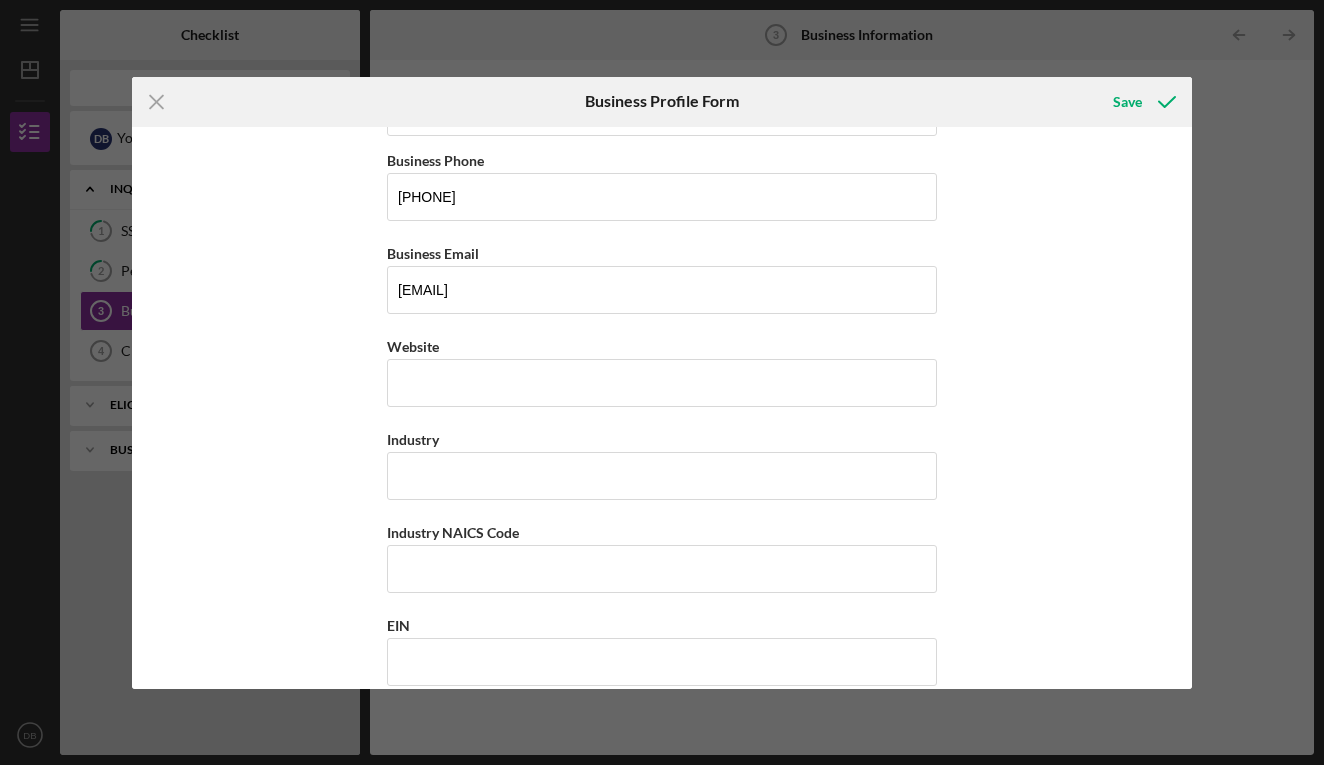 scroll, scrollTop: 280, scrollLeft: 0, axis: vertical 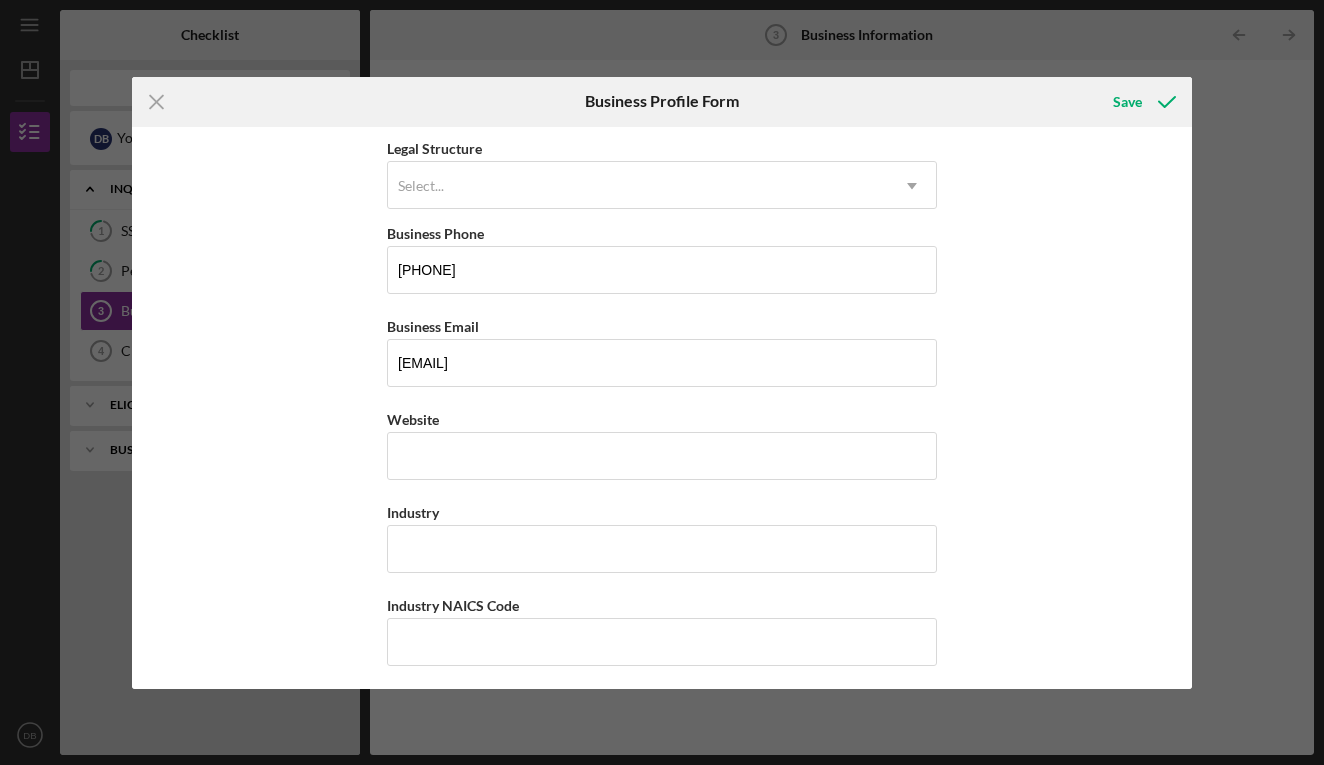 drag, startPoint x: 1164, startPoint y: 287, endPoint x: 1156, endPoint y: 238, distance: 49.648766 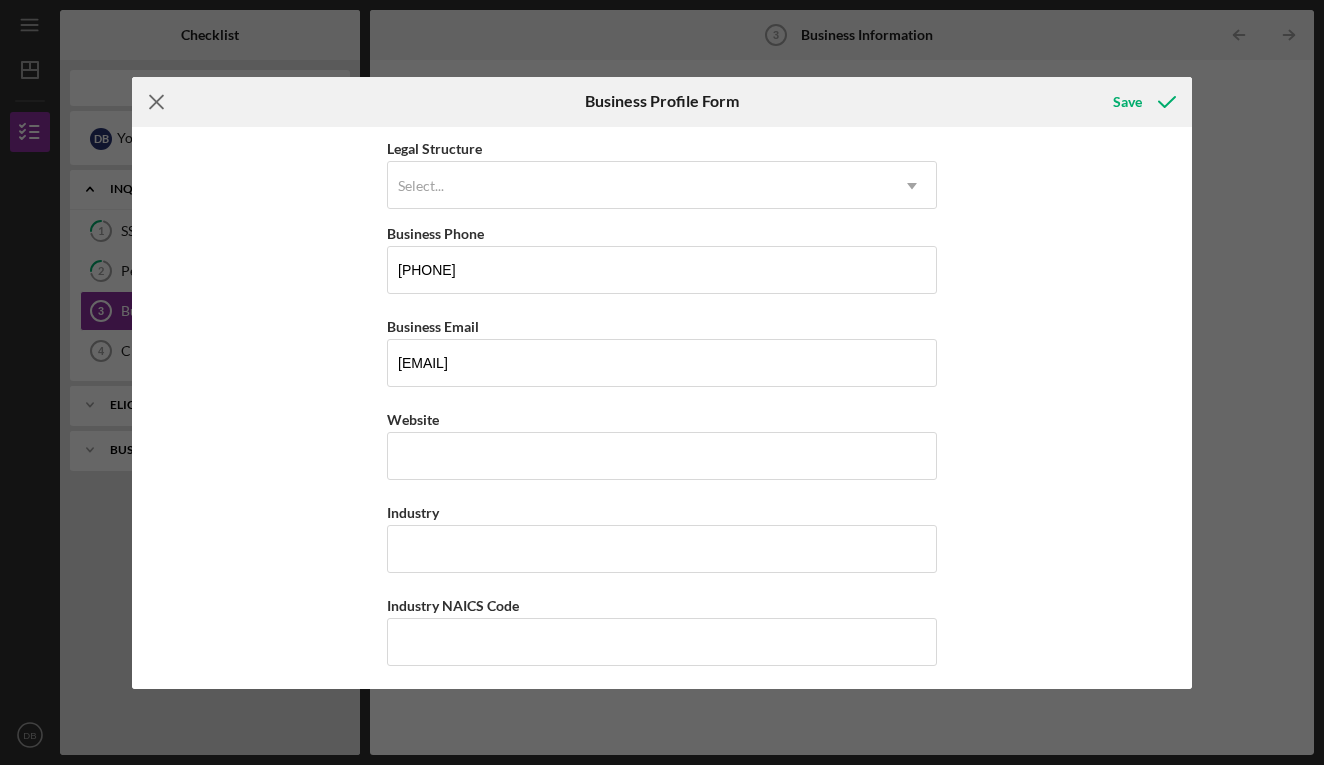 click 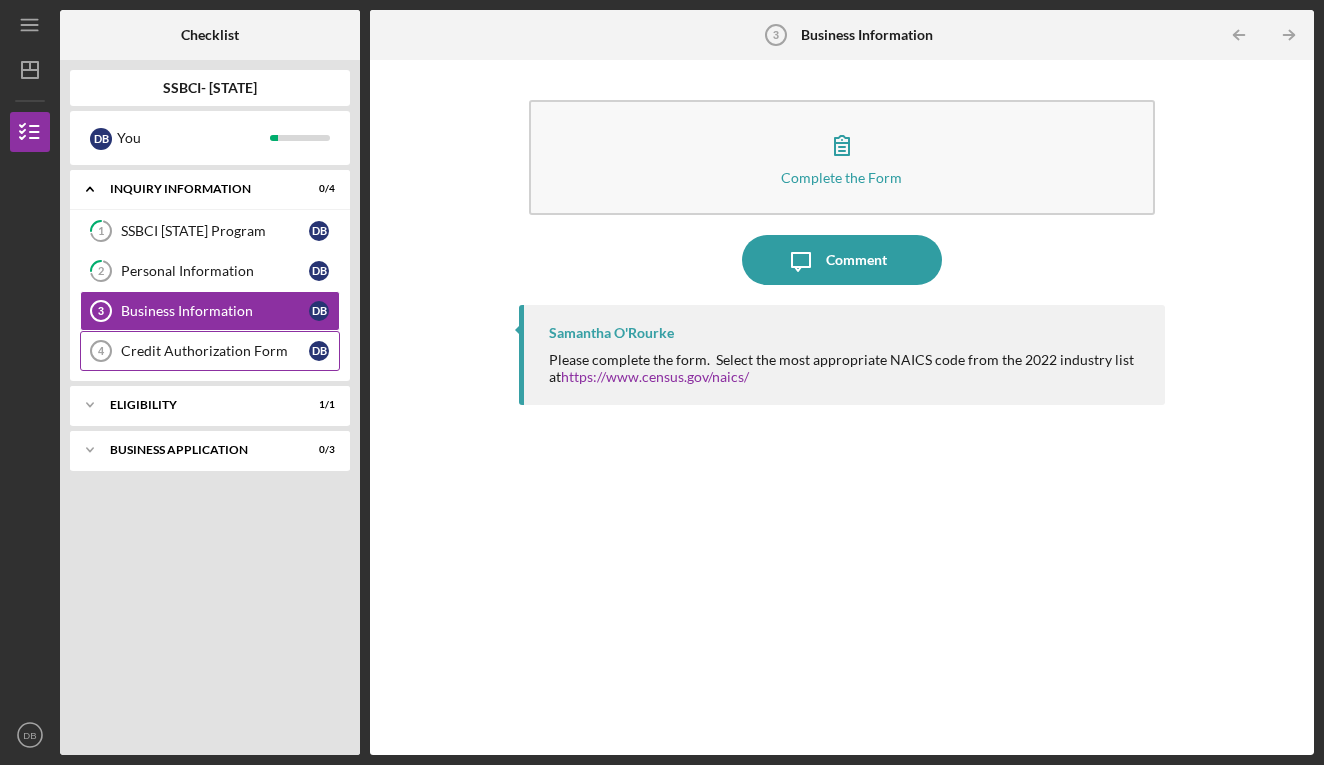click on "Credit Authorization Form" at bounding box center (215, 351) 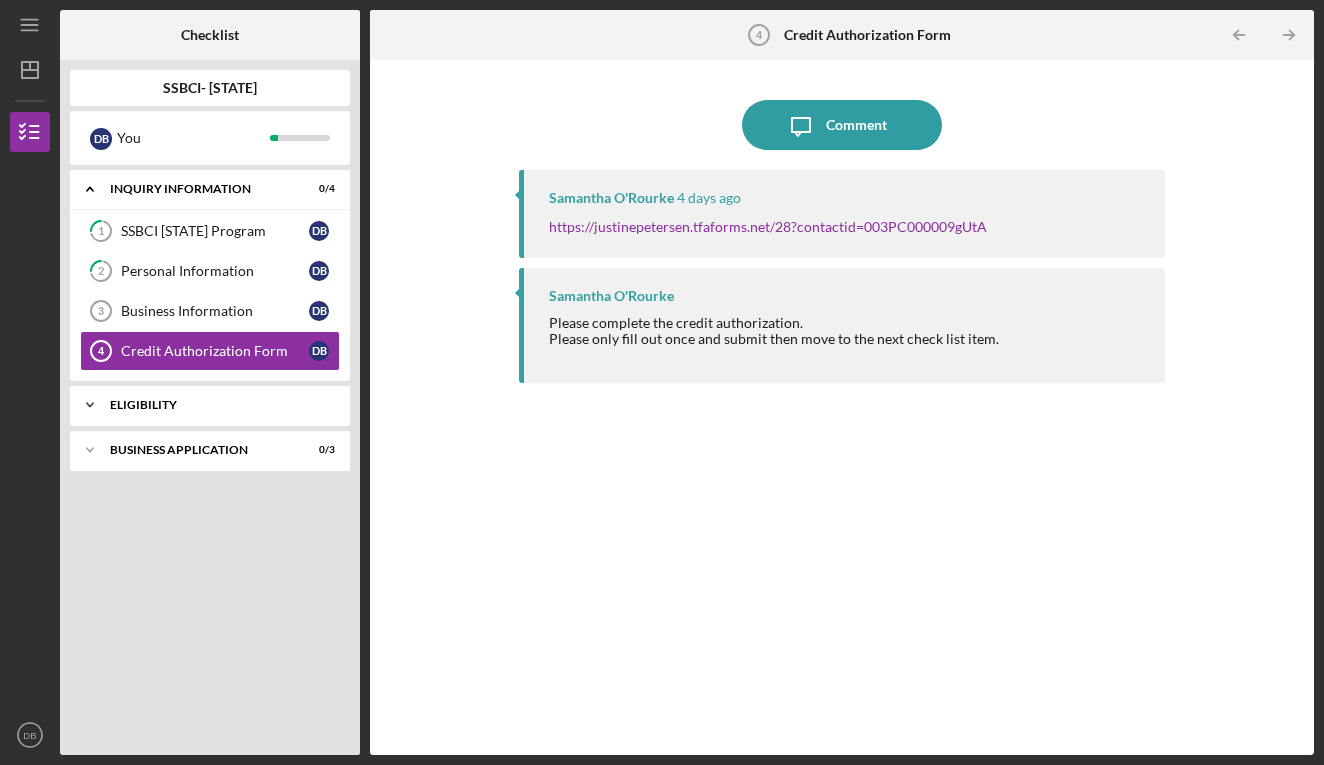 click on "Eligibility" at bounding box center [217, 405] 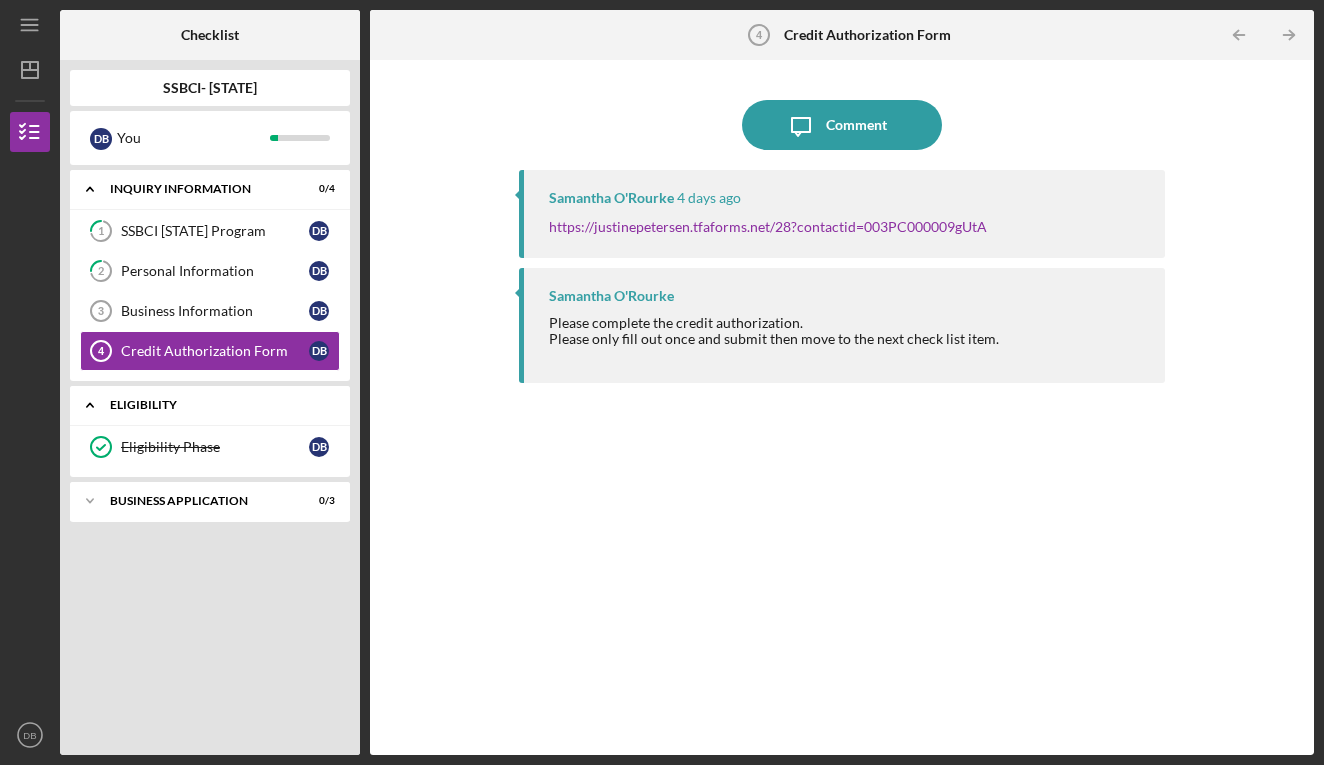 click on "Eligibility" at bounding box center (217, 405) 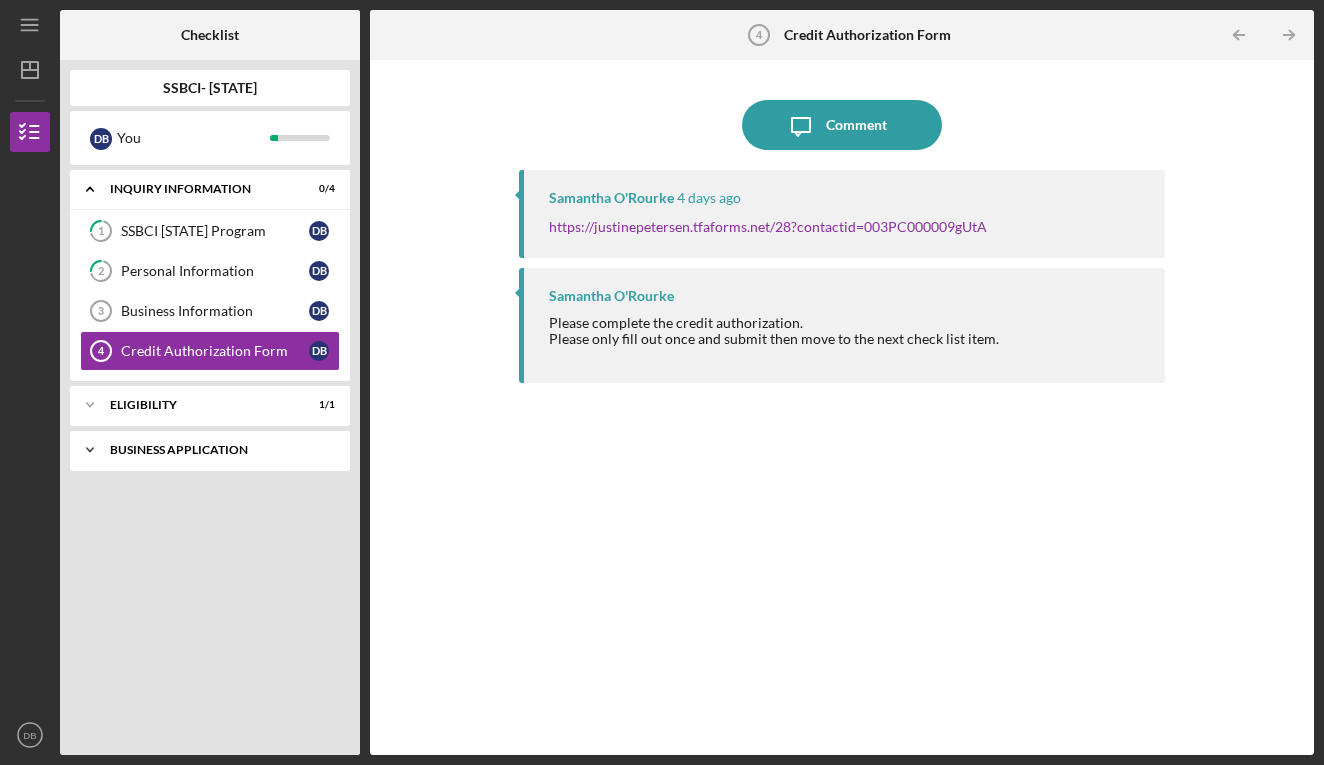 click on "Business Application" at bounding box center (217, 450) 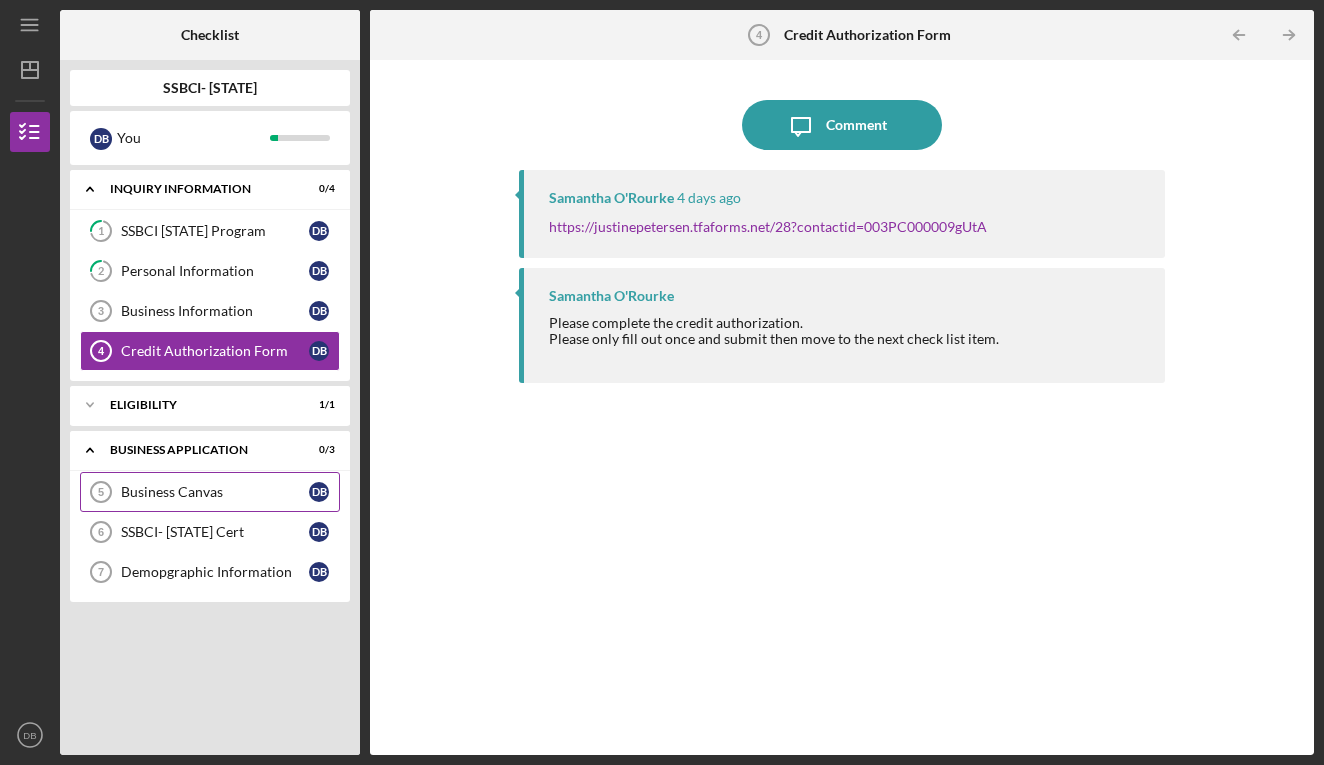 click on "Business Canvas" at bounding box center [215, 492] 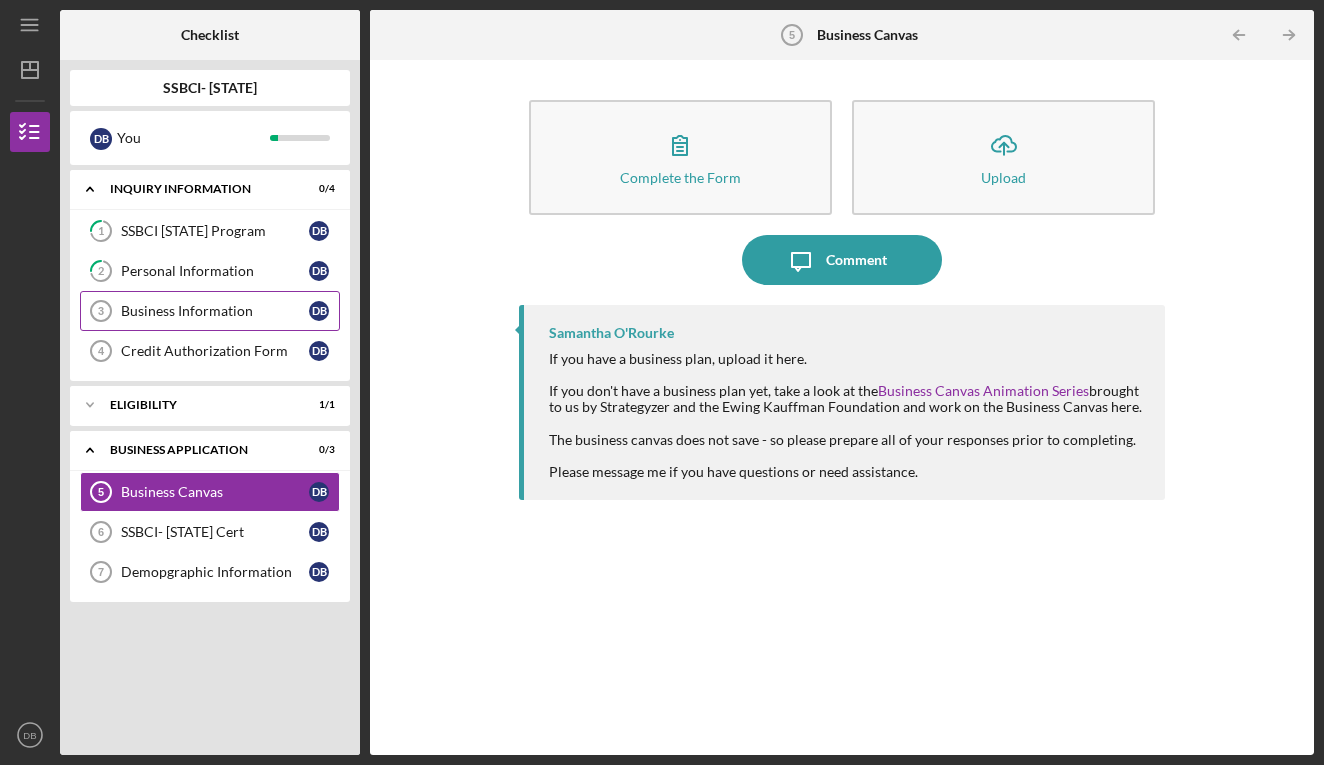 click on "Business Information" at bounding box center [215, 311] 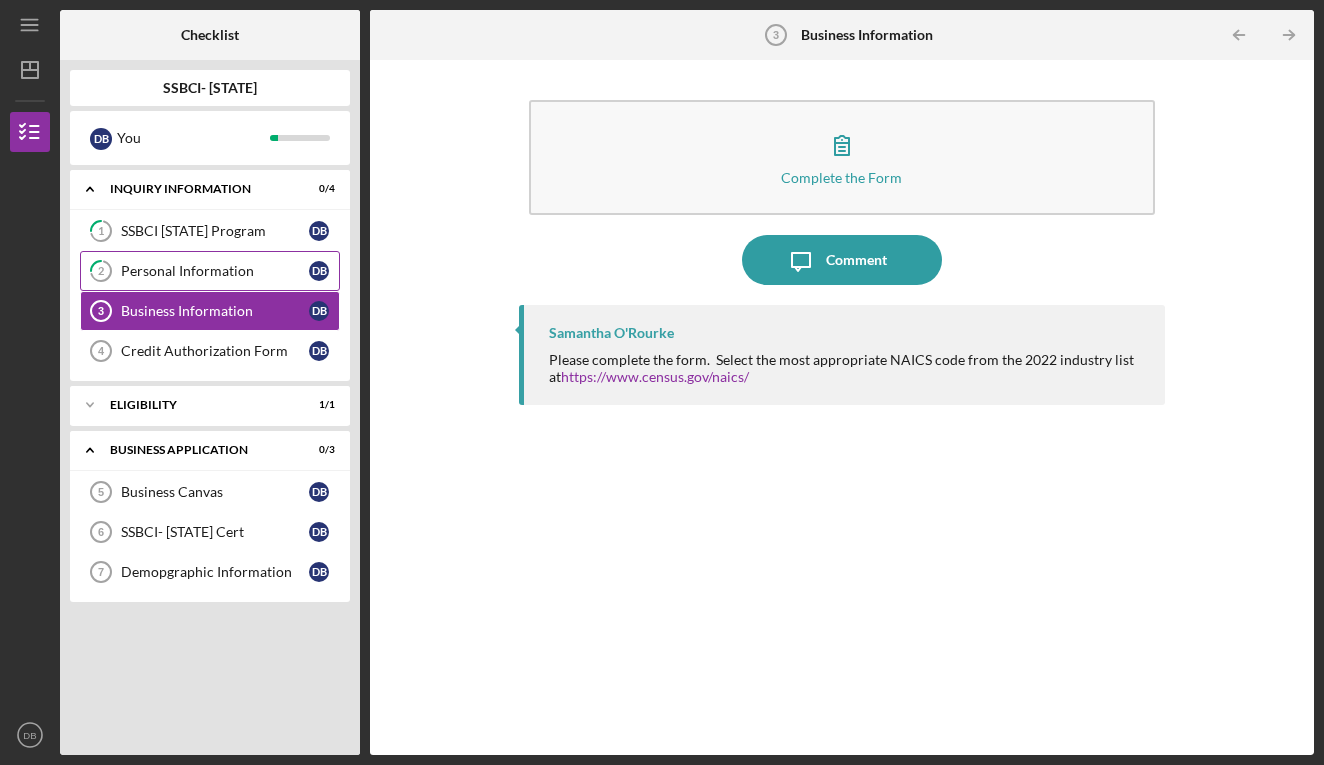 click on "Personal Information" at bounding box center [215, 271] 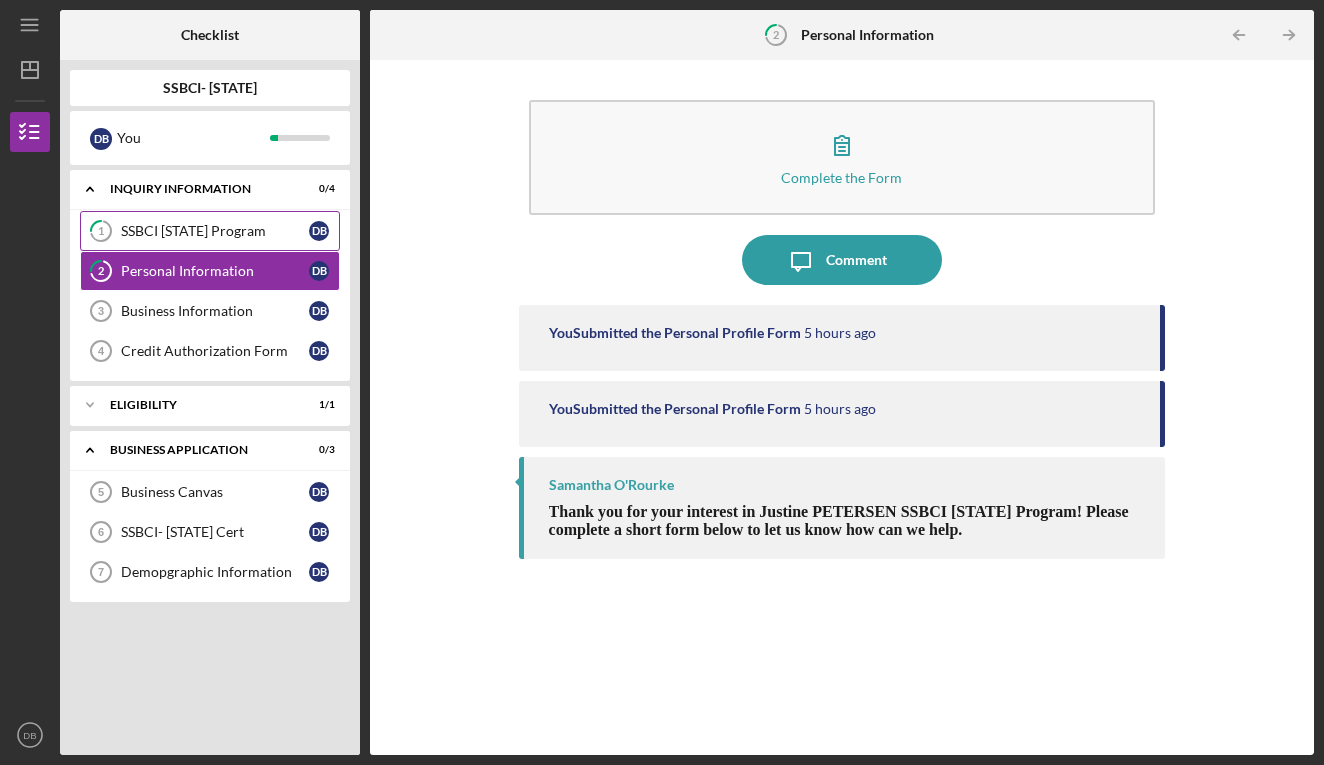 click on "SSBCI [STATE] Program" at bounding box center [215, 231] 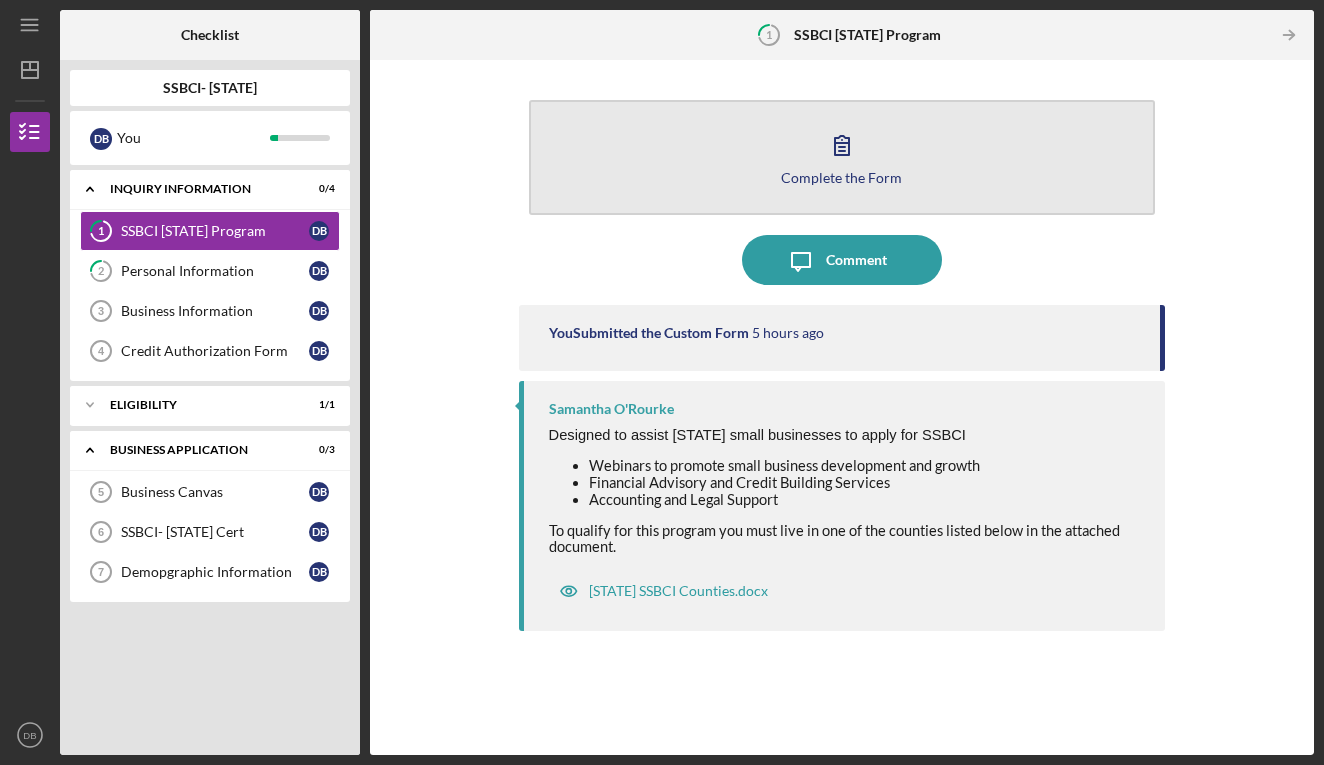 click on "Complete the Form Form" at bounding box center [842, 157] 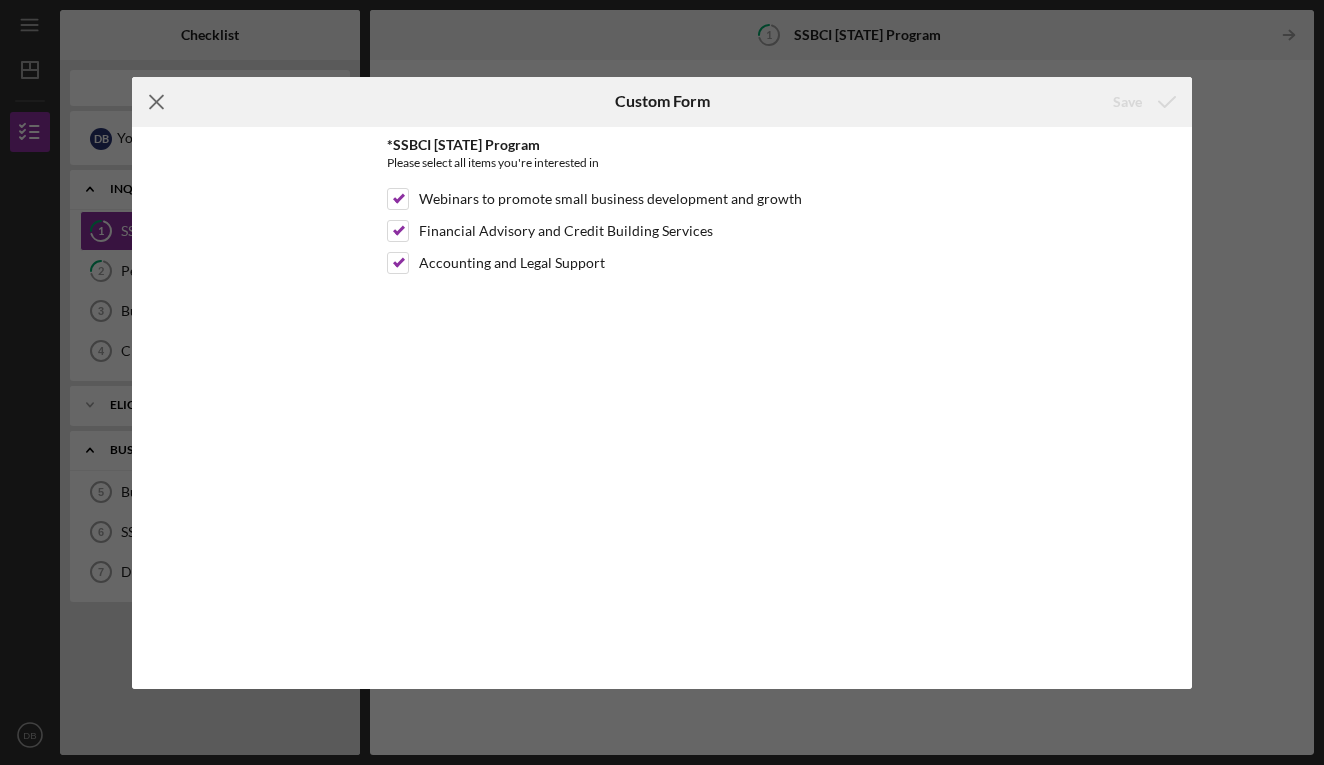 click on "Icon/Menu Close" 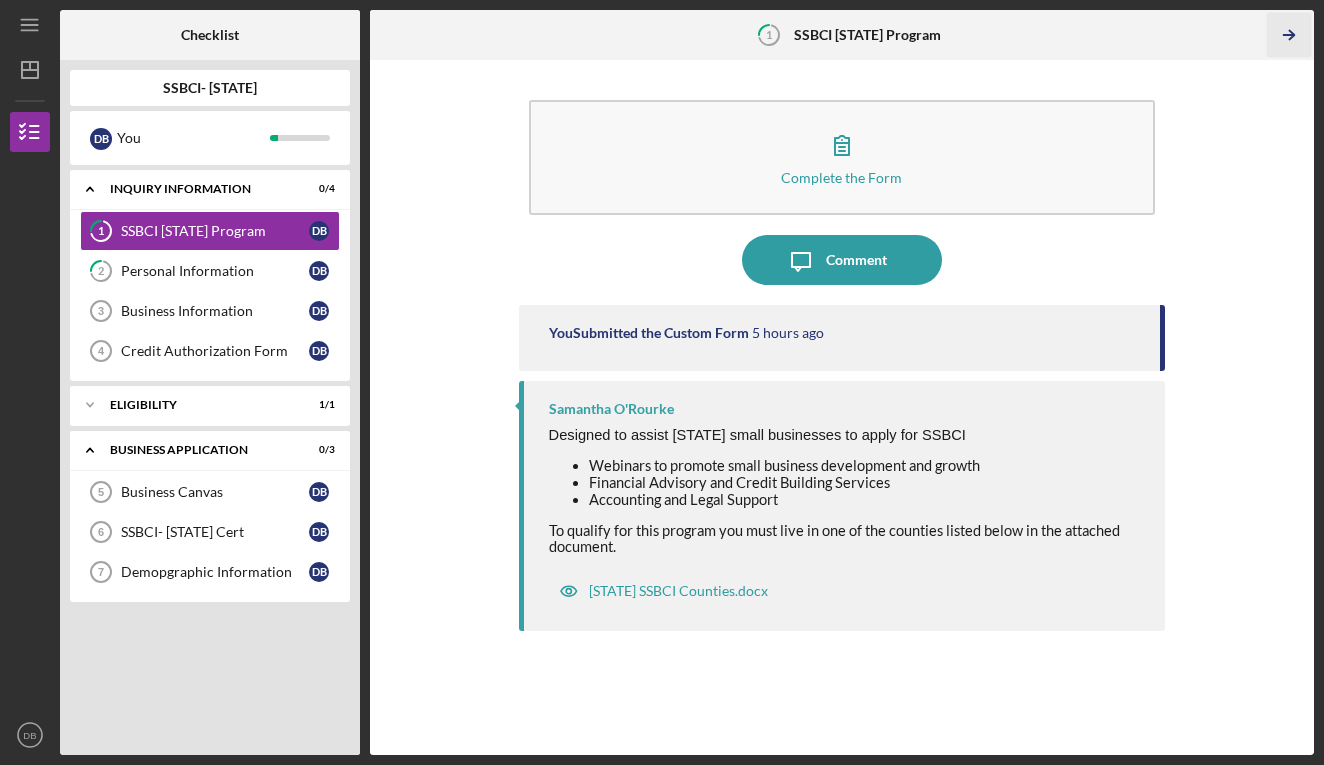 click on "Icon/Table Pagination Arrow" 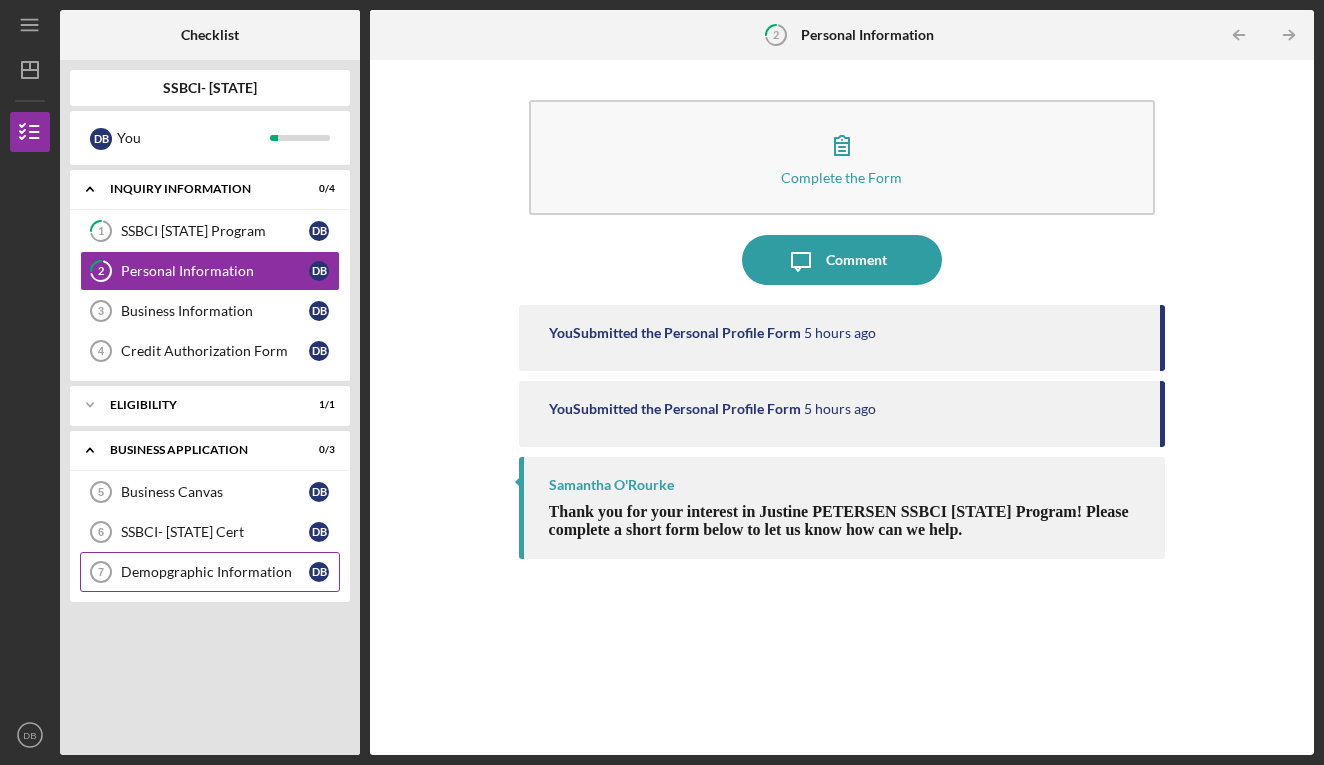 click on "Demopgraphic Information" at bounding box center [215, 572] 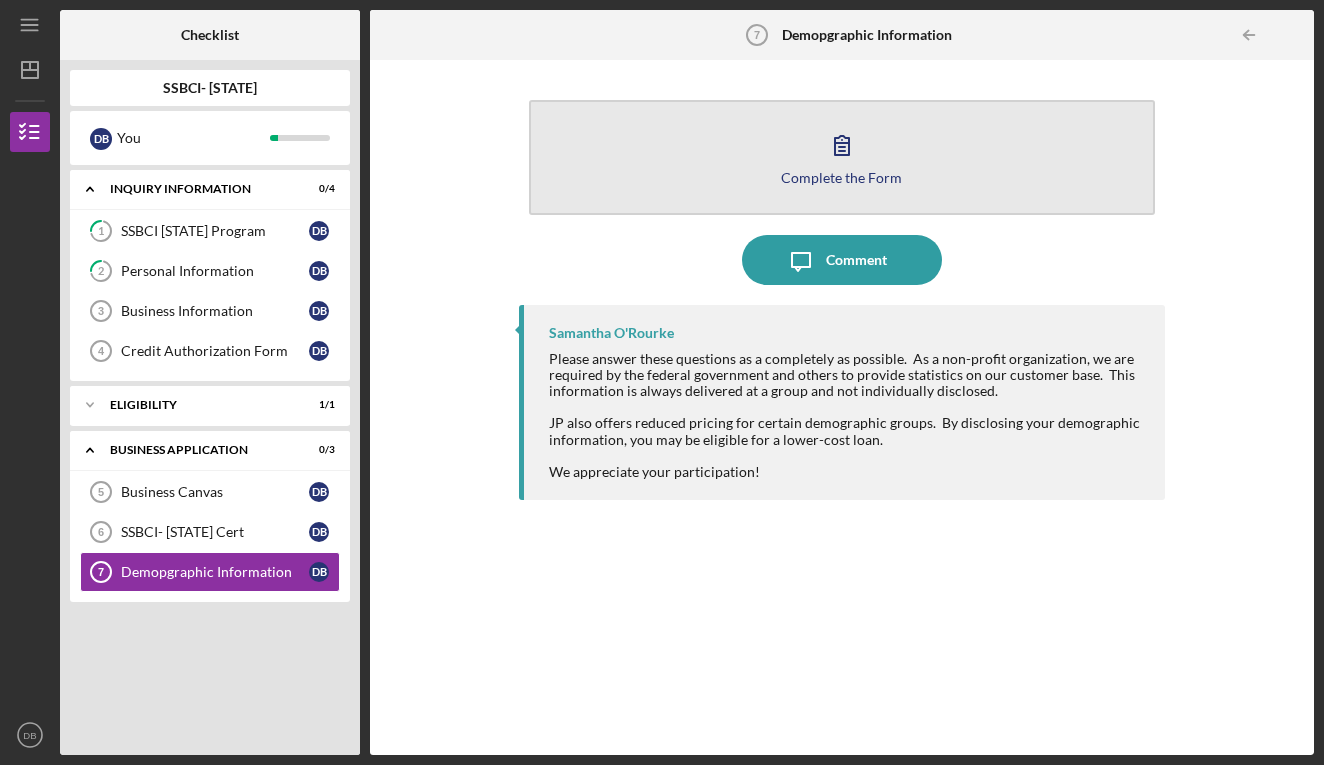 click on "Complete the Form Form" at bounding box center [842, 157] 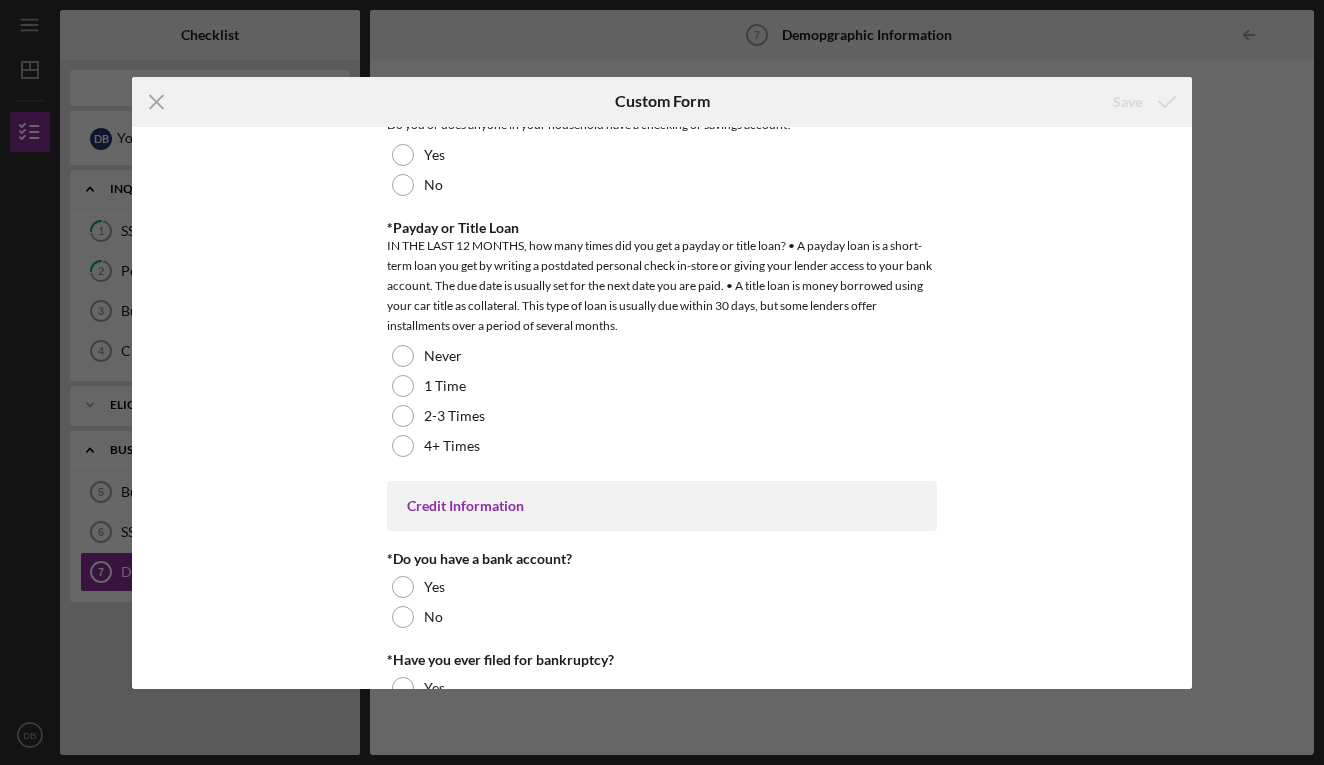 scroll, scrollTop: 3914, scrollLeft: 0, axis: vertical 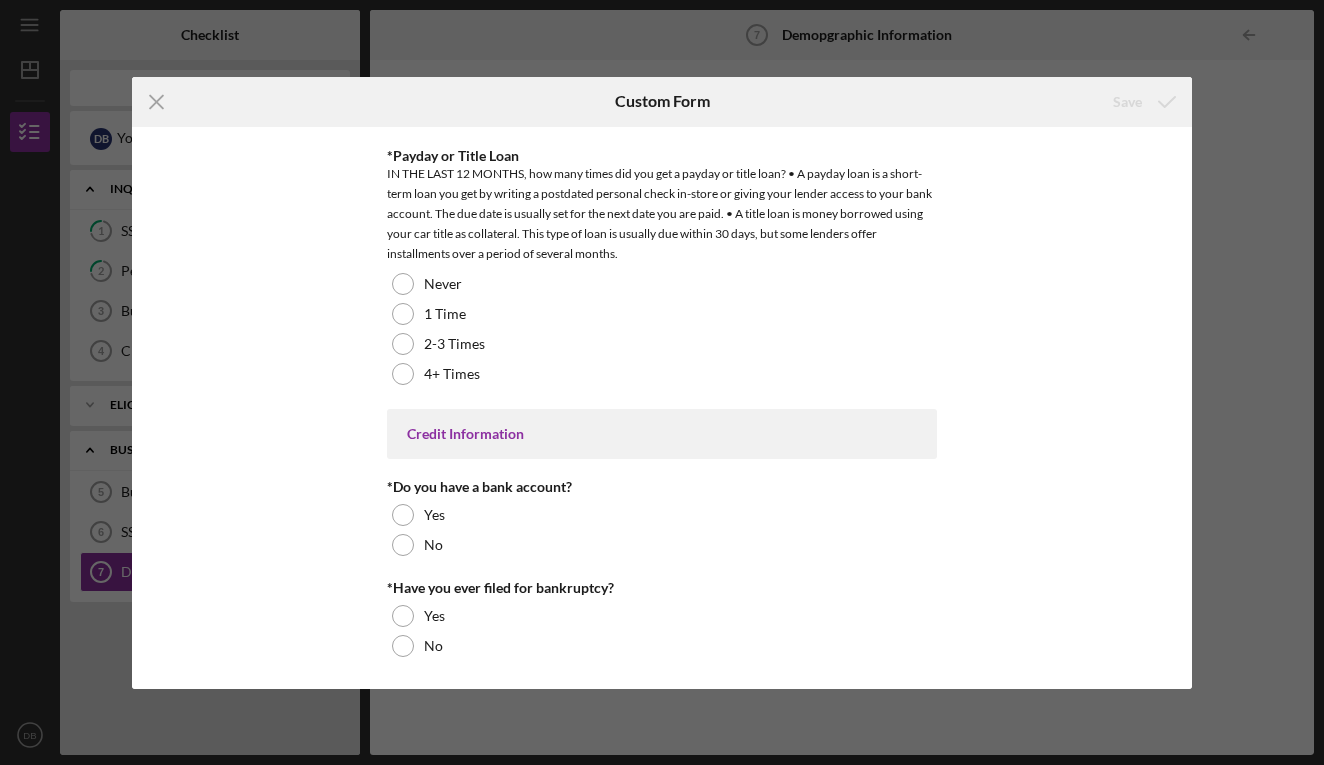 drag, startPoint x: 1183, startPoint y: 655, endPoint x: 1164, endPoint y: 417, distance: 238.7572 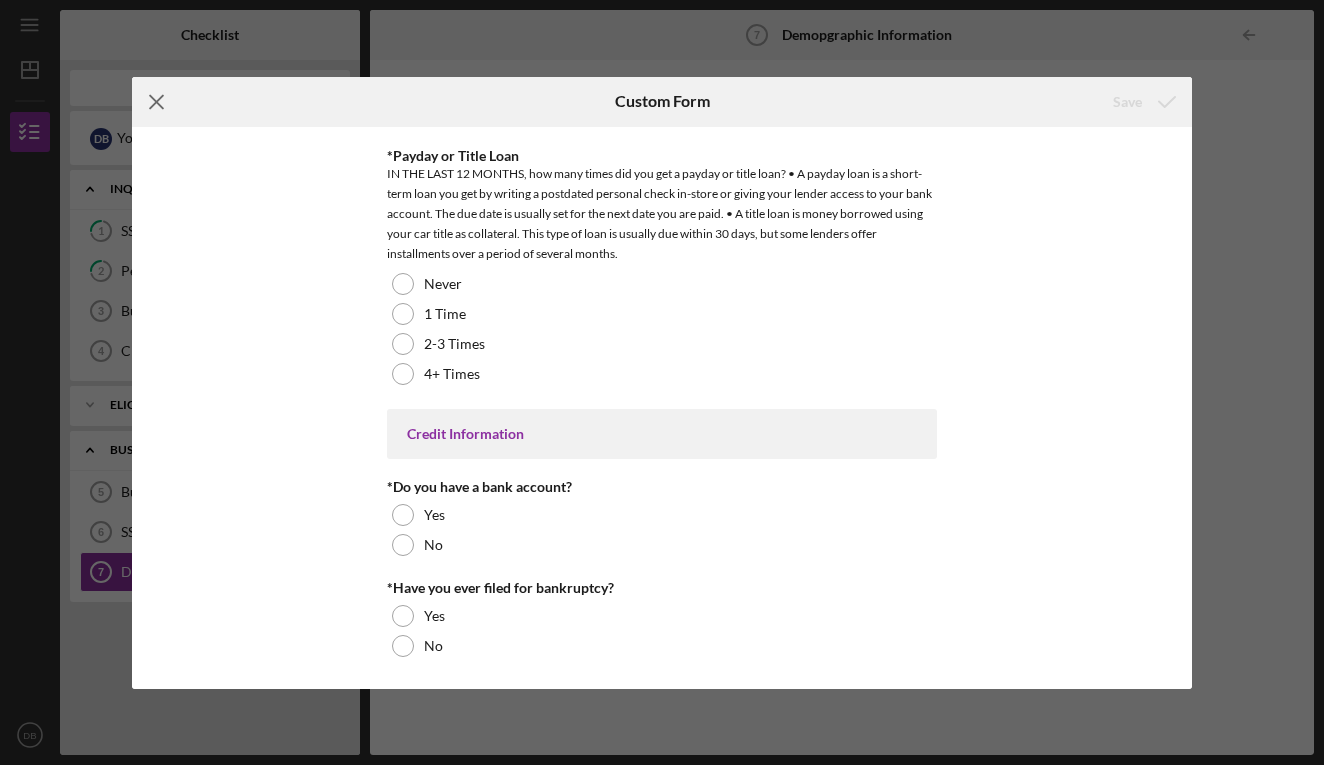 click 